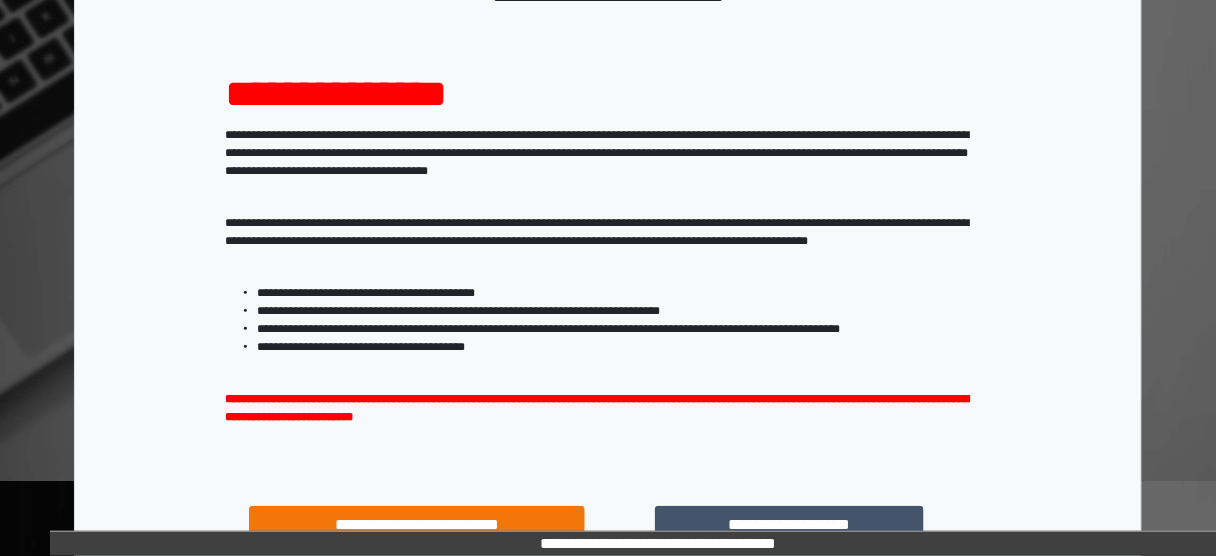 scroll, scrollTop: 370, scrollLeft: 0, axis: vertical 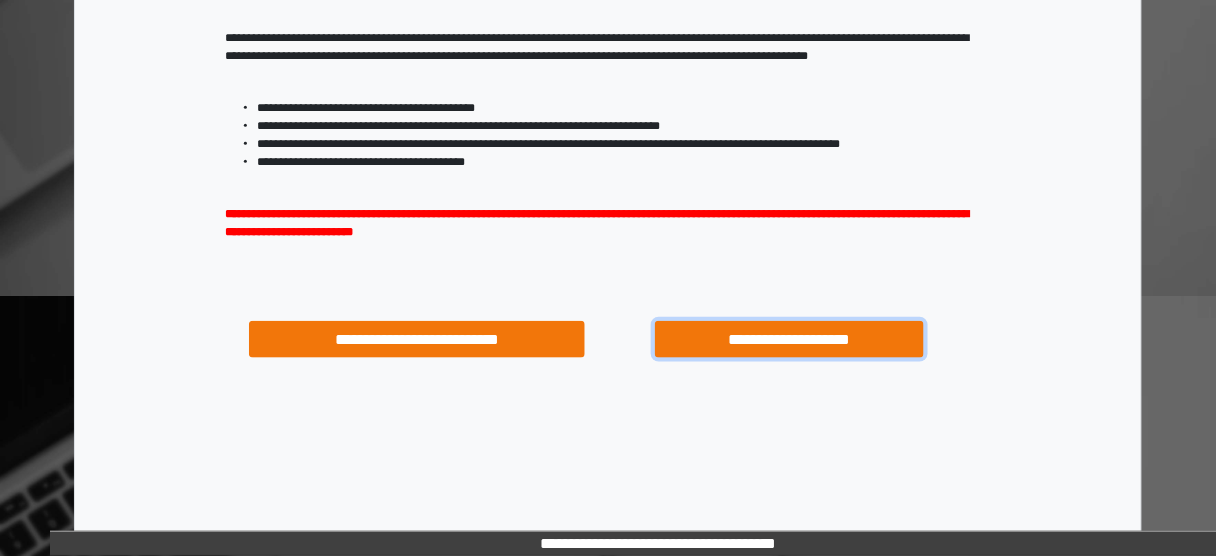 click on "**********" at bounding box center (789, 339) 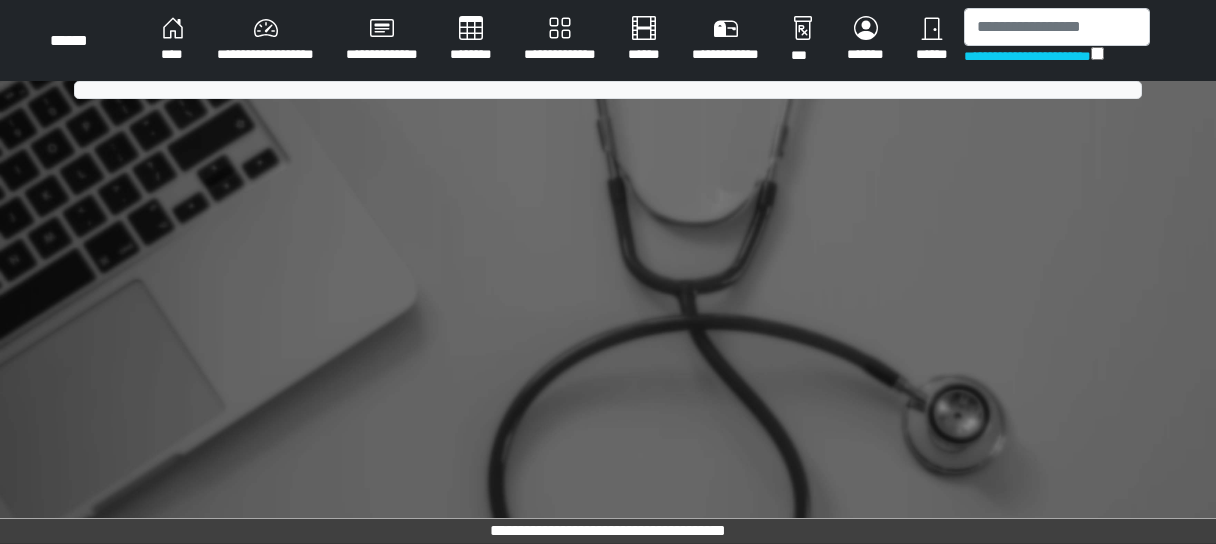 scroll, scrollTop: 0, scrollLeft: 0, axis: both 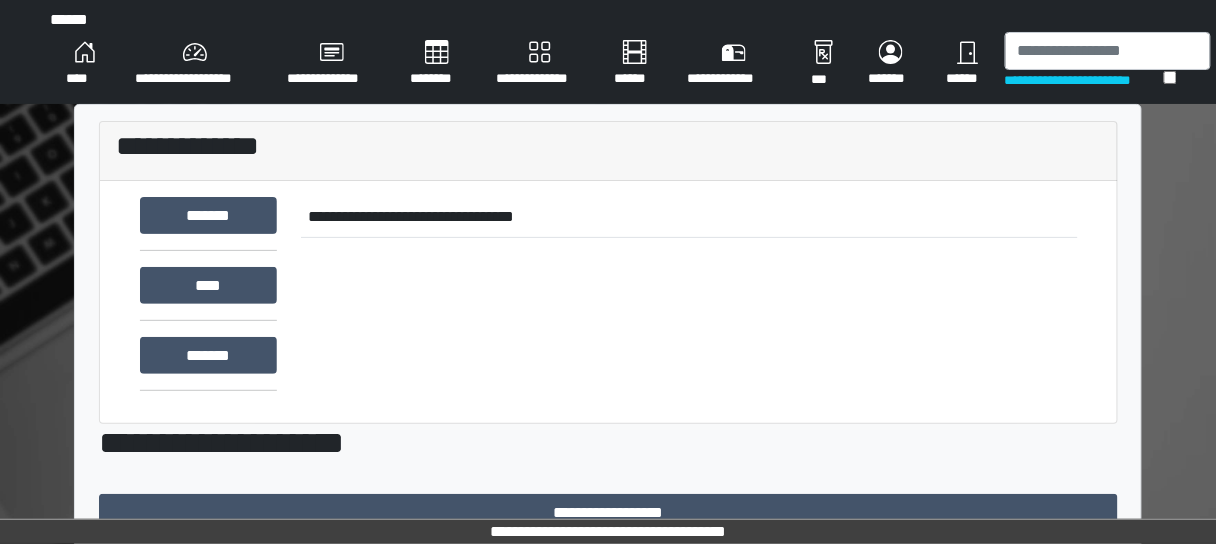 click on "**********" at bounding box center [539, 64] 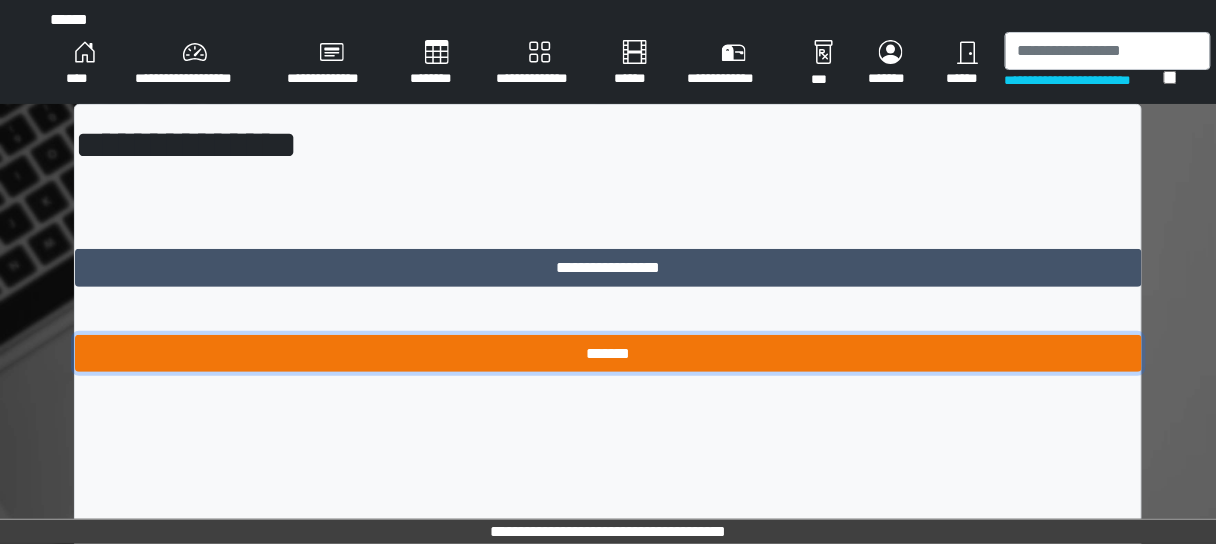 click on "*******" at bounding box center (608, 353) 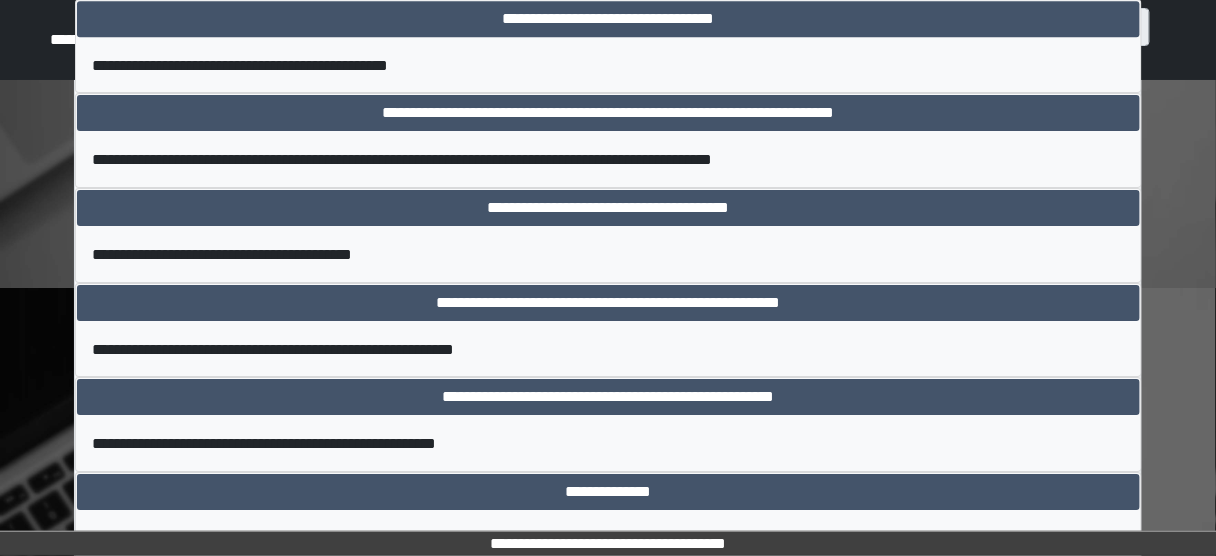 scroll, scrollTop: 3440, scrollLeft: 0, axis: vertical 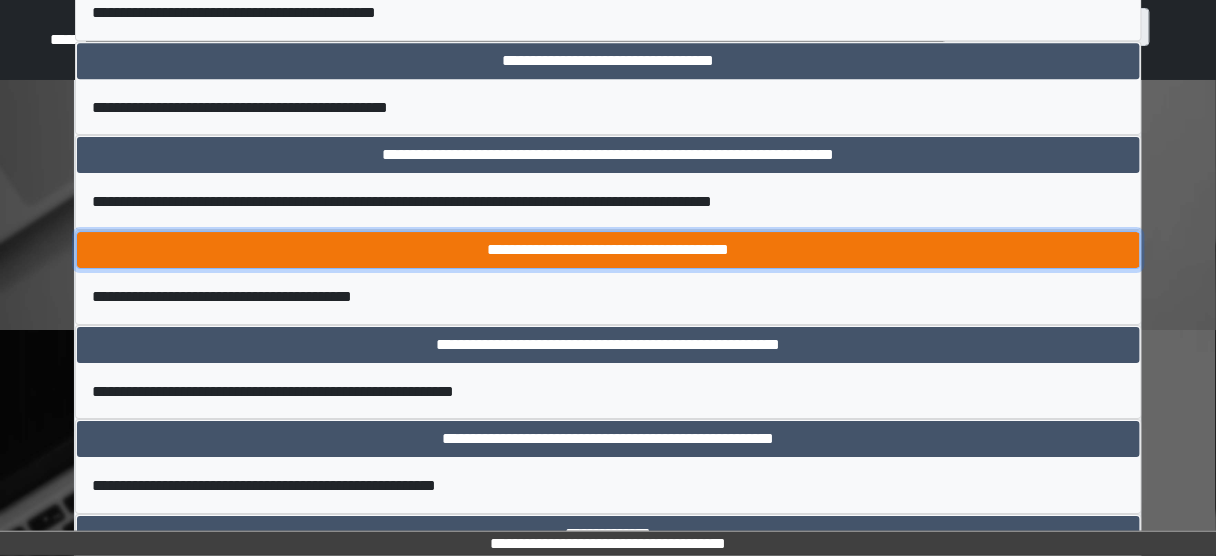 click on "**********" at bounding box center [608, 250] 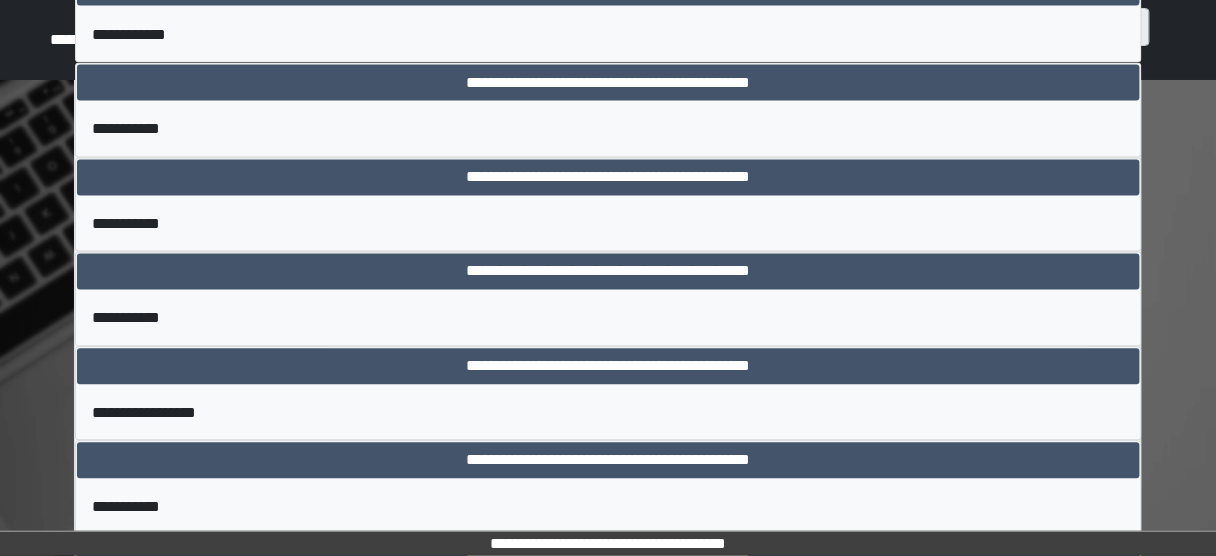 scroll, scrollTop: 4622, scrollLeft: 0, axis: vertical 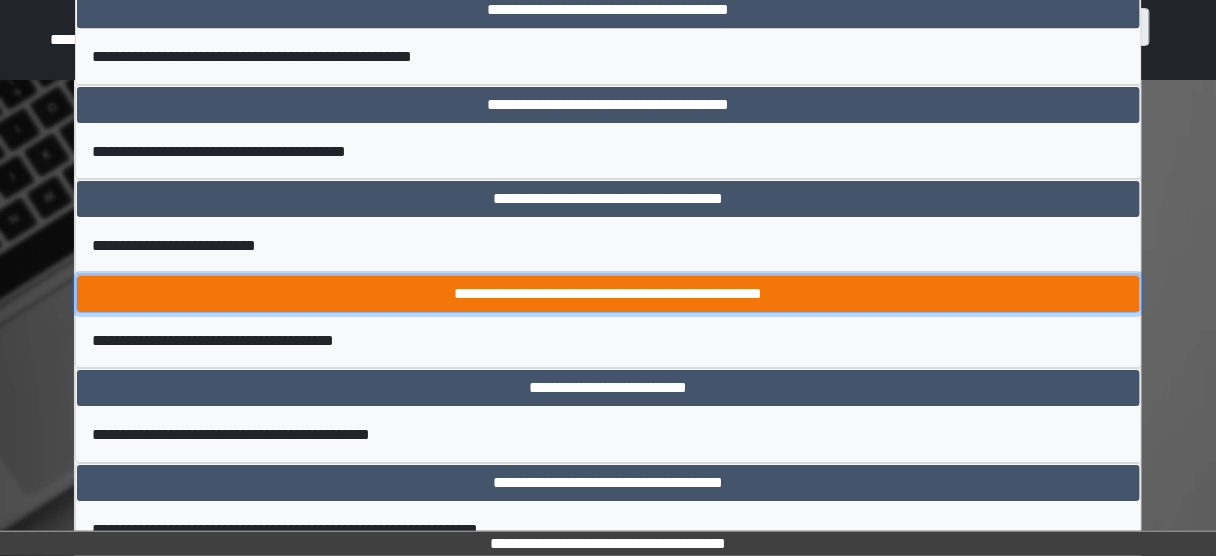 click on "**********" at bounding box center (608, 294) 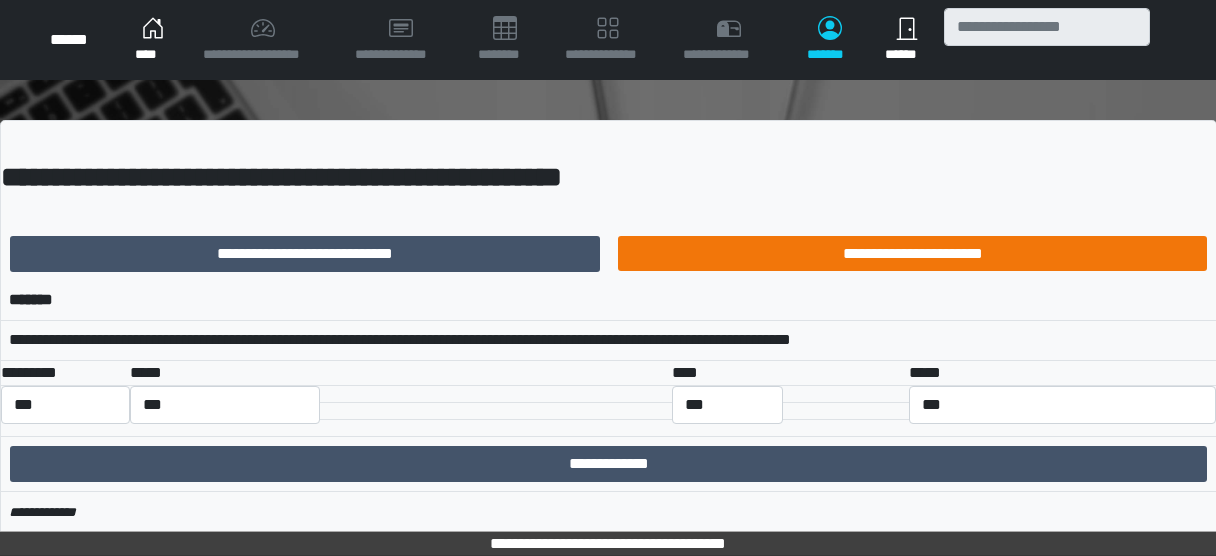 scroll, scrollTop: 0, scrollLeft: 0, axis: both 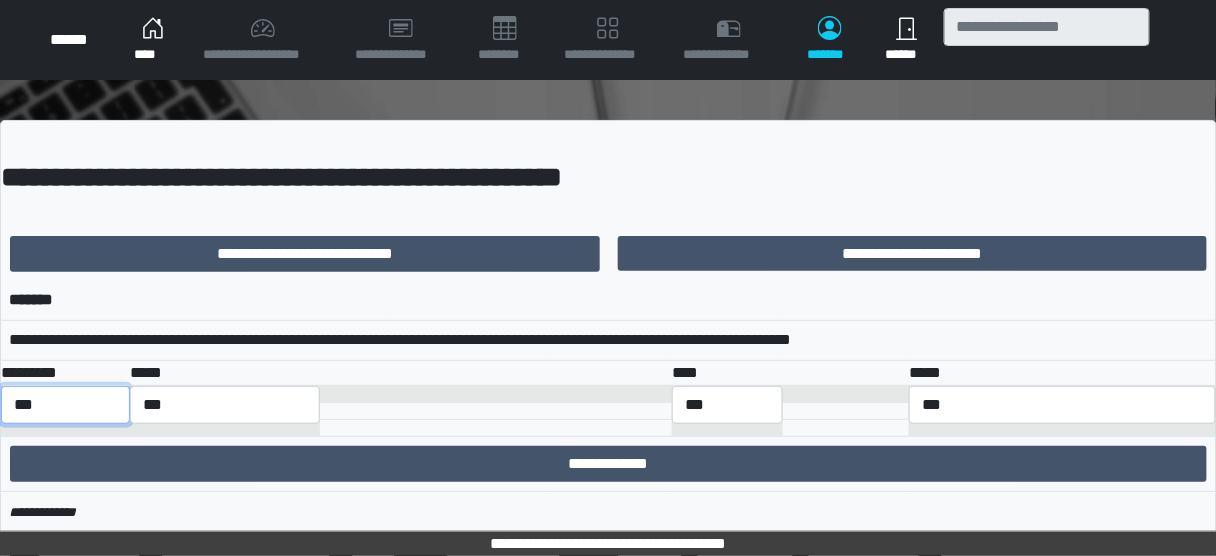 click on "*** *** ******** *** ******** ***** ***" at bounding box center [65, 405] 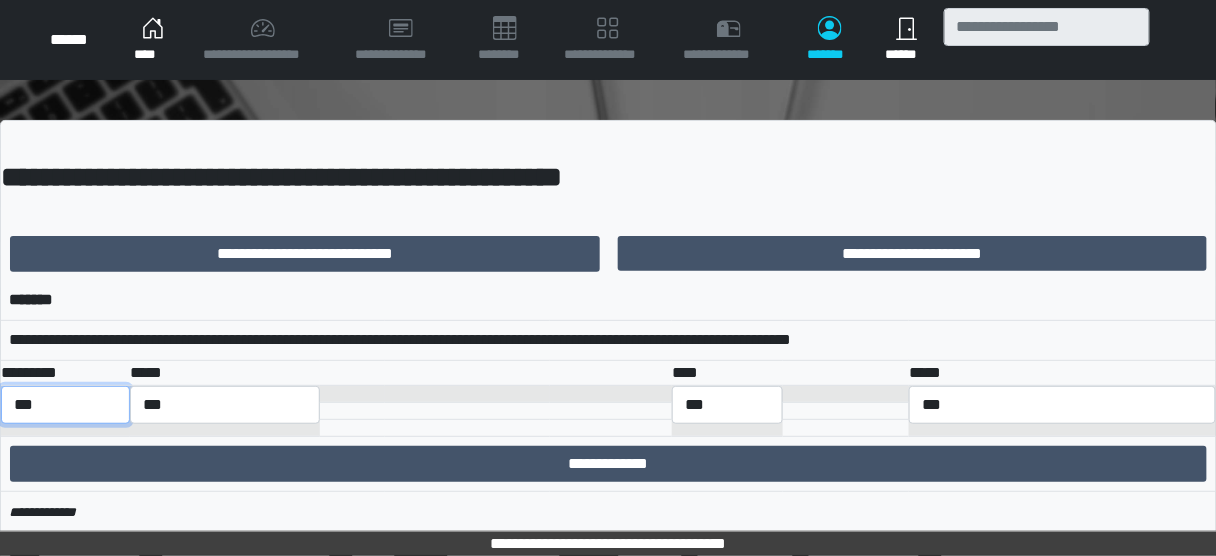 select on "***" 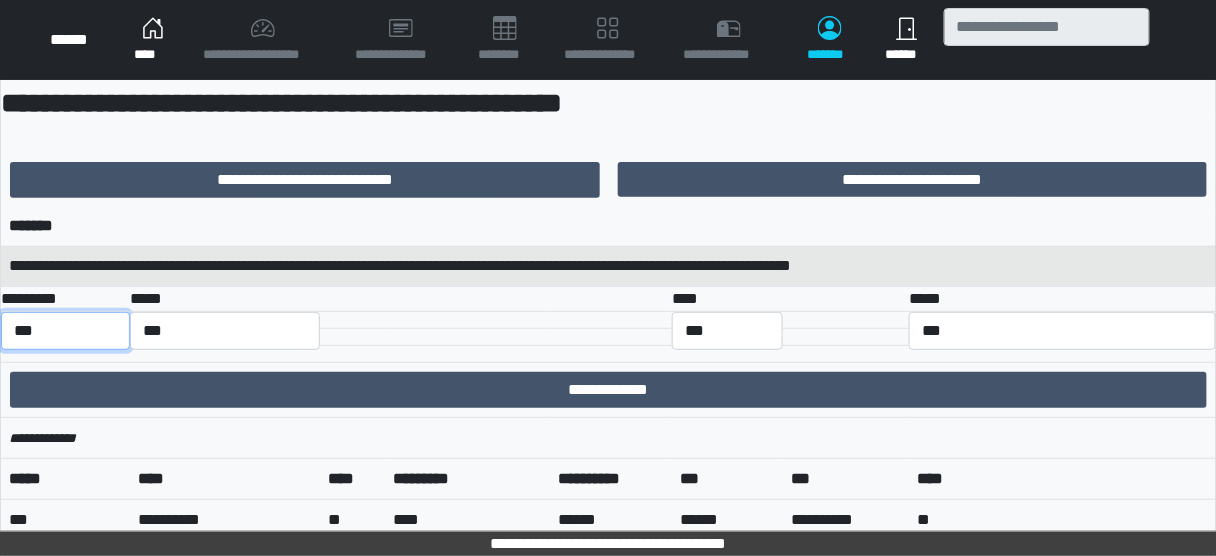 scroll, scrollTop: 160, scrollLeft: 0, axis: vertical 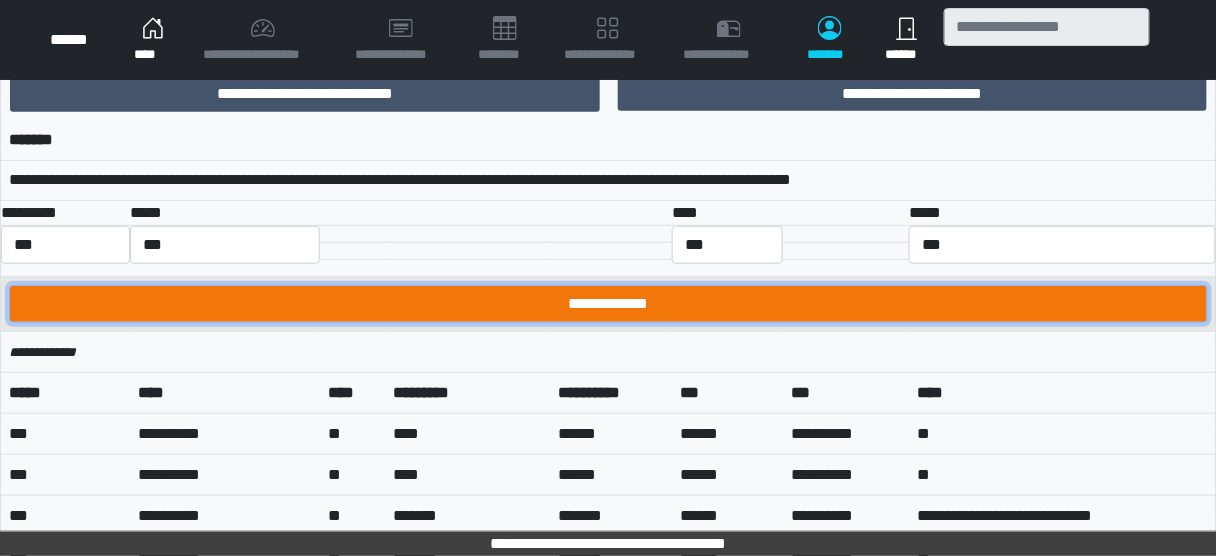 click on "**********" at bounding box center (608, 304) 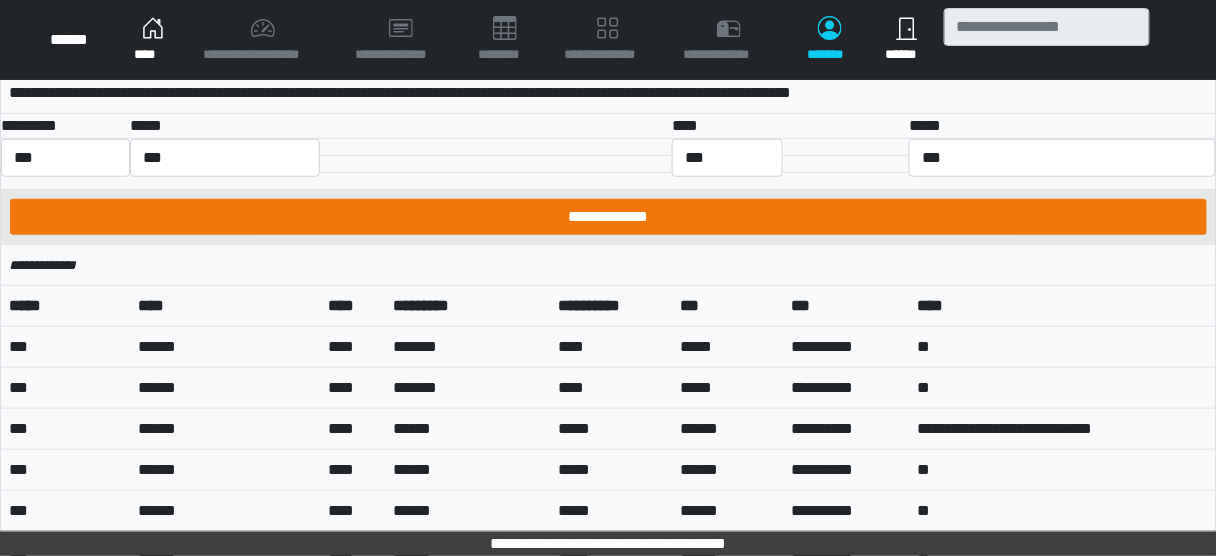 scroll, scrollTop: 0, scrollLeft: 0, axis: both 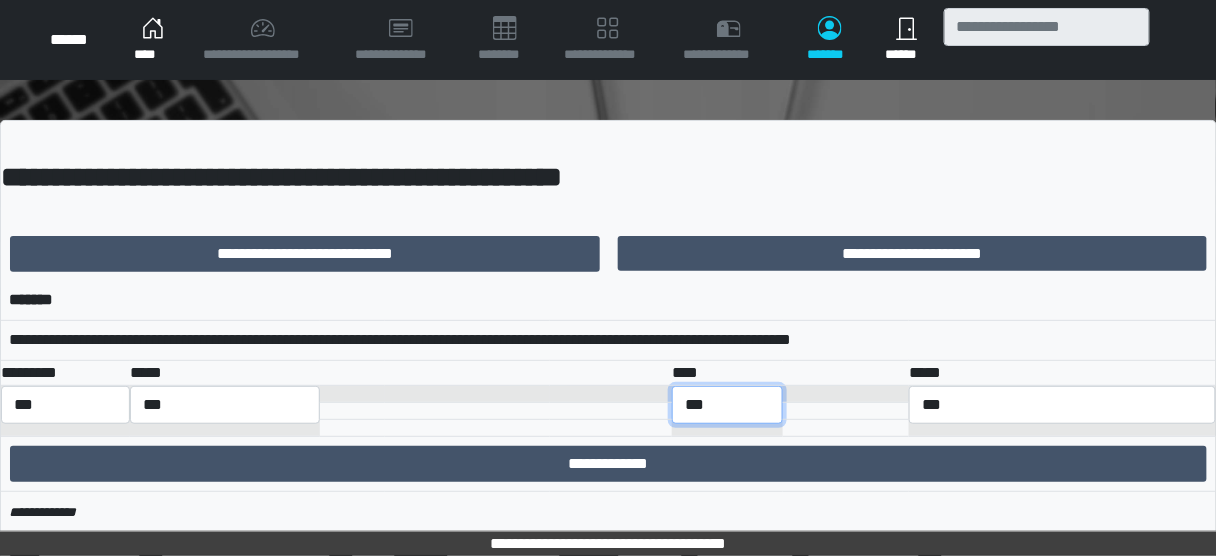 click on "*** ****** ***** ****** ******* ****** ****** ****** ****** ****** ****** ****** ****** ****** ****** ****** ****** ****** ****** ****** ****** ****** ****** ****** ***** ***** ***** ***** *****" at bounding box center [727, 405] 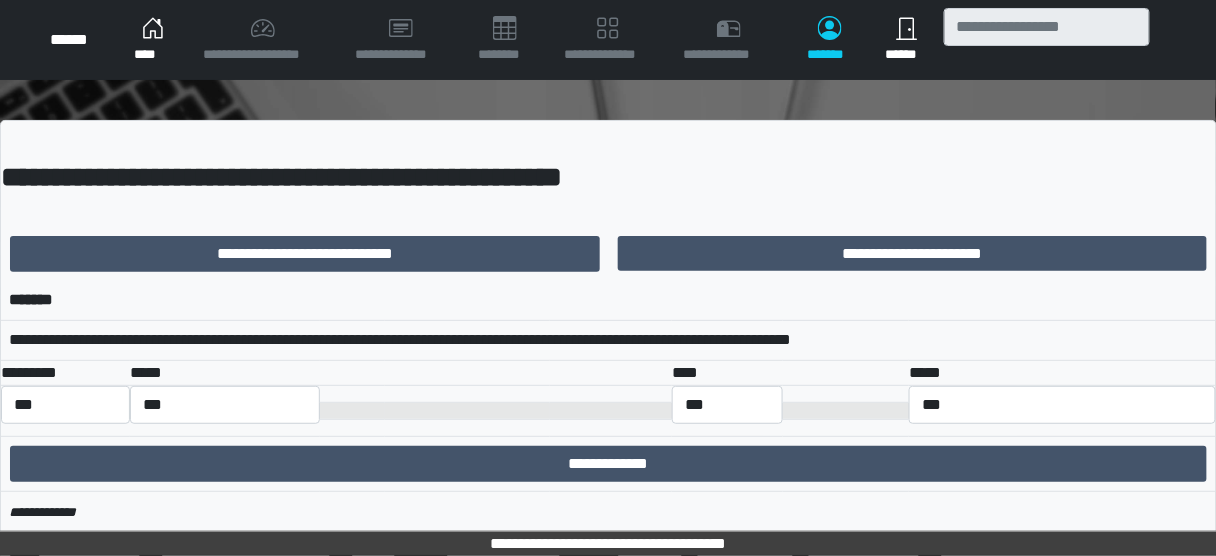 click at bounding box center [846, 411] 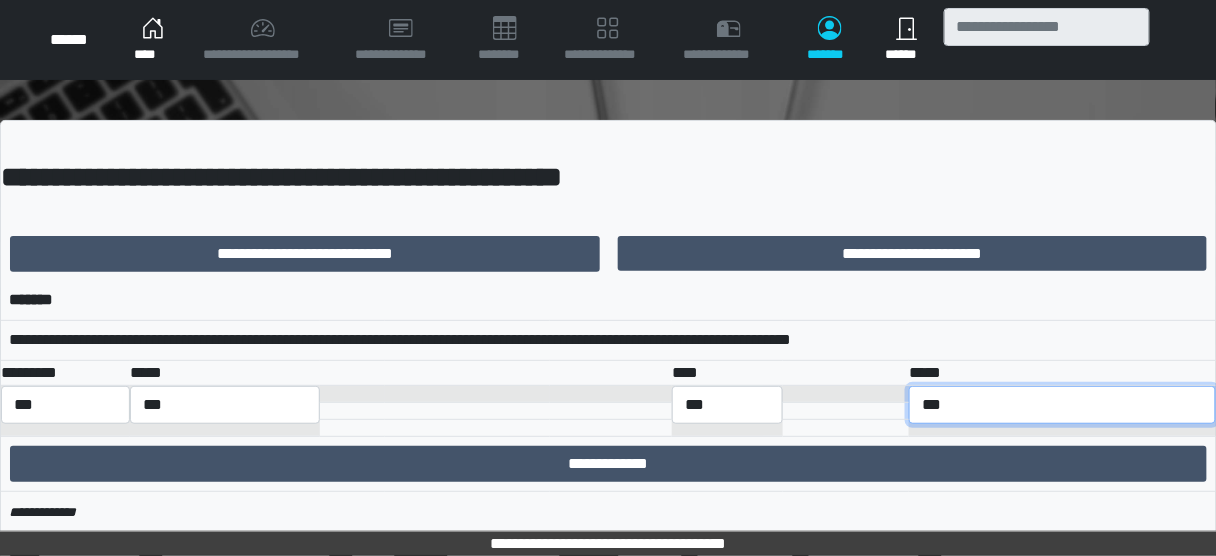 click on "**********" at bounding box center [1062, 405] 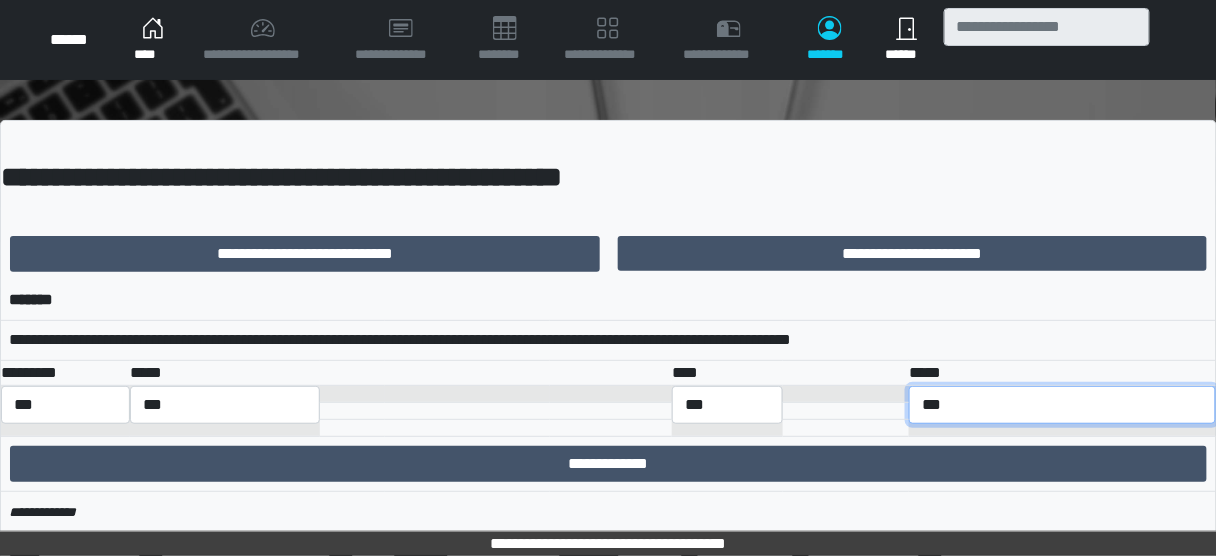 select on "**" 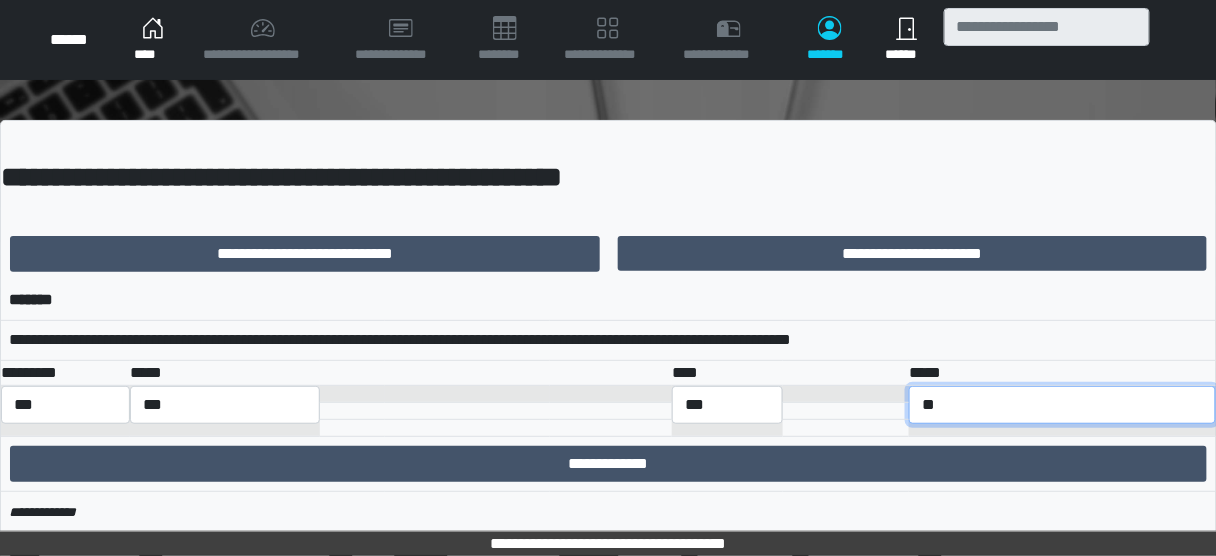 click on "**********" at bounding box center (1062, 405) 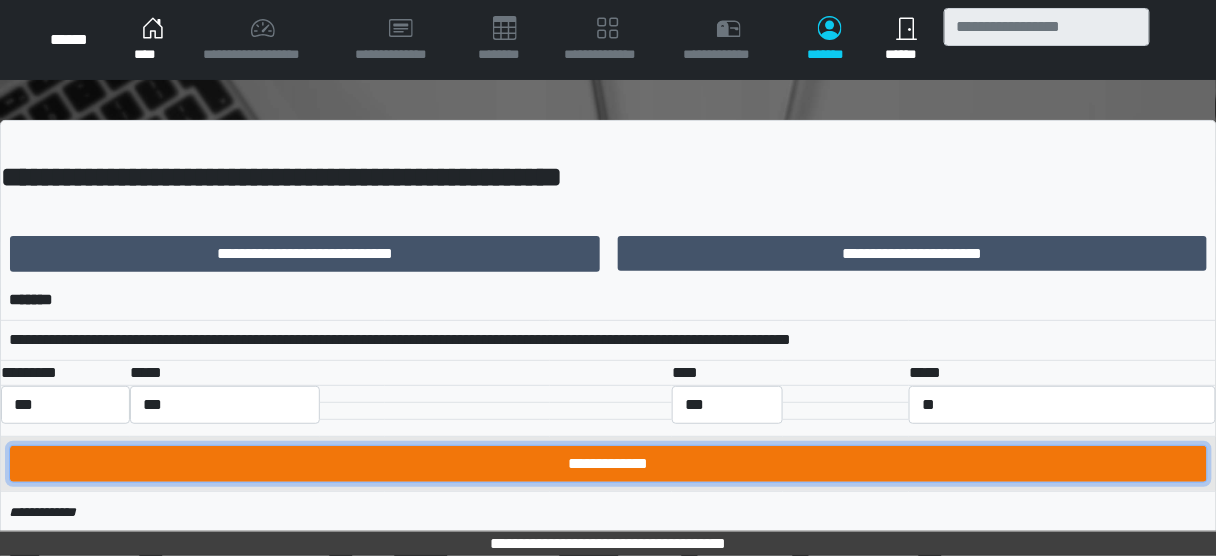 click on "**********" at bounding box center (608, 464) 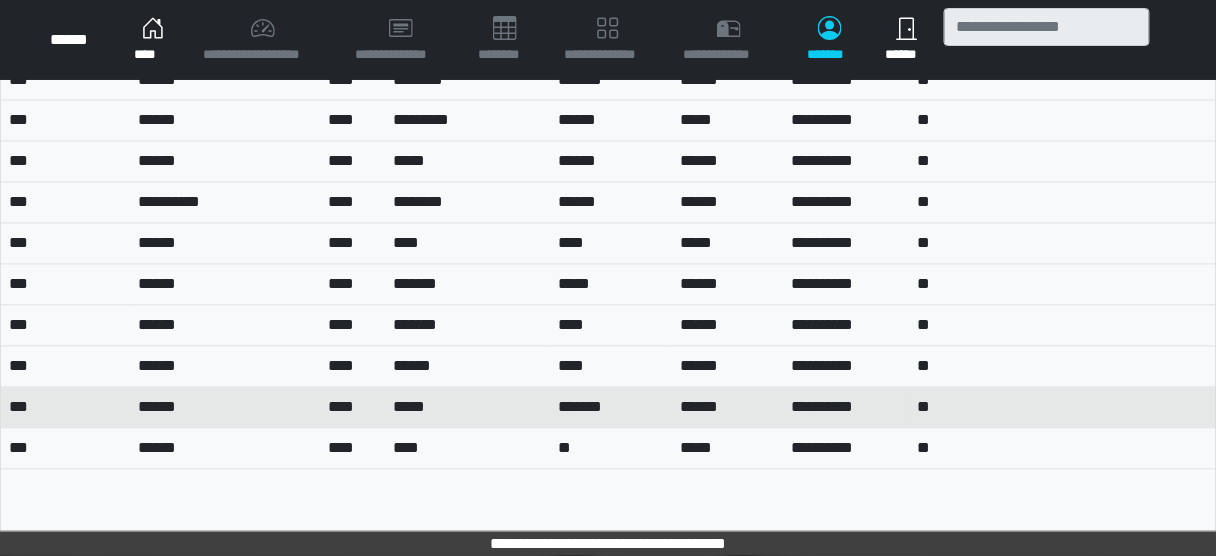 scroll, scrollTop: 864, scrollLeft: 0, axis: vertical 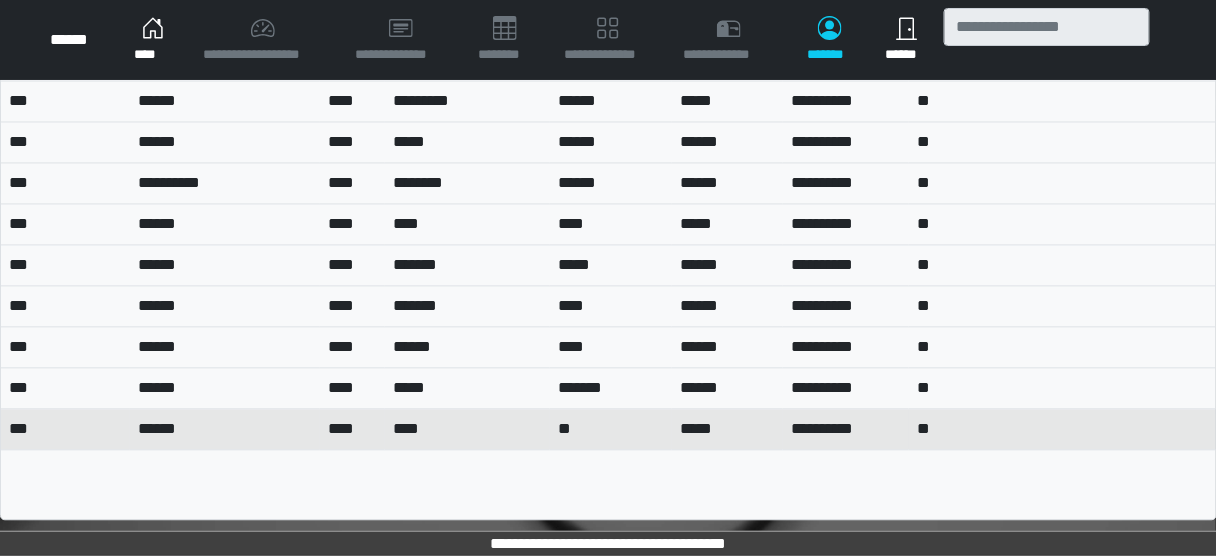 click on "****" at bounding box center (467, 430) 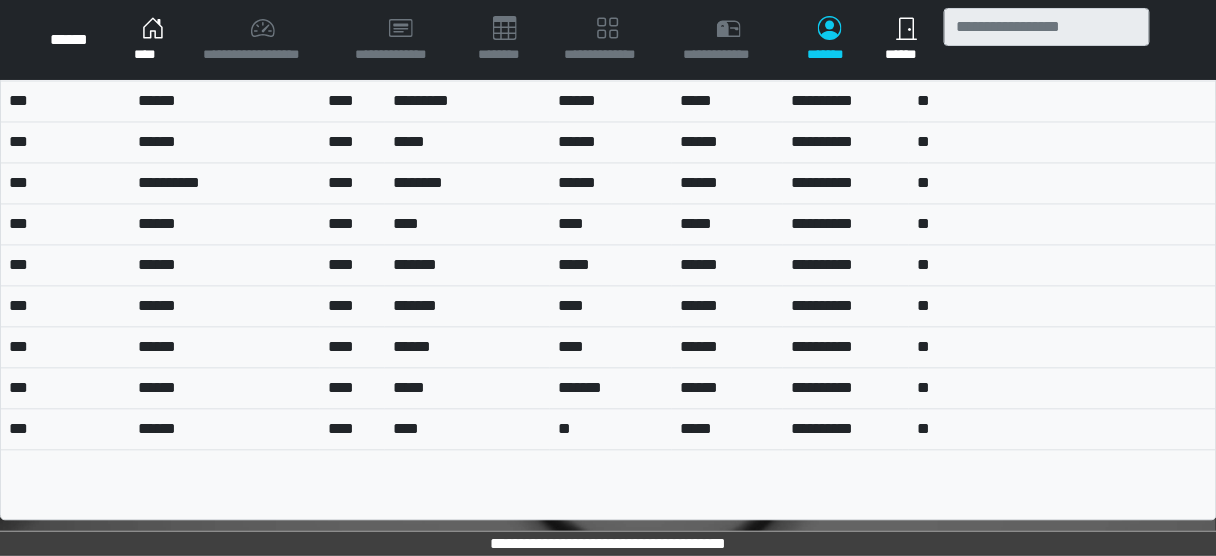 click on "****" at bounding box center (153, 40) 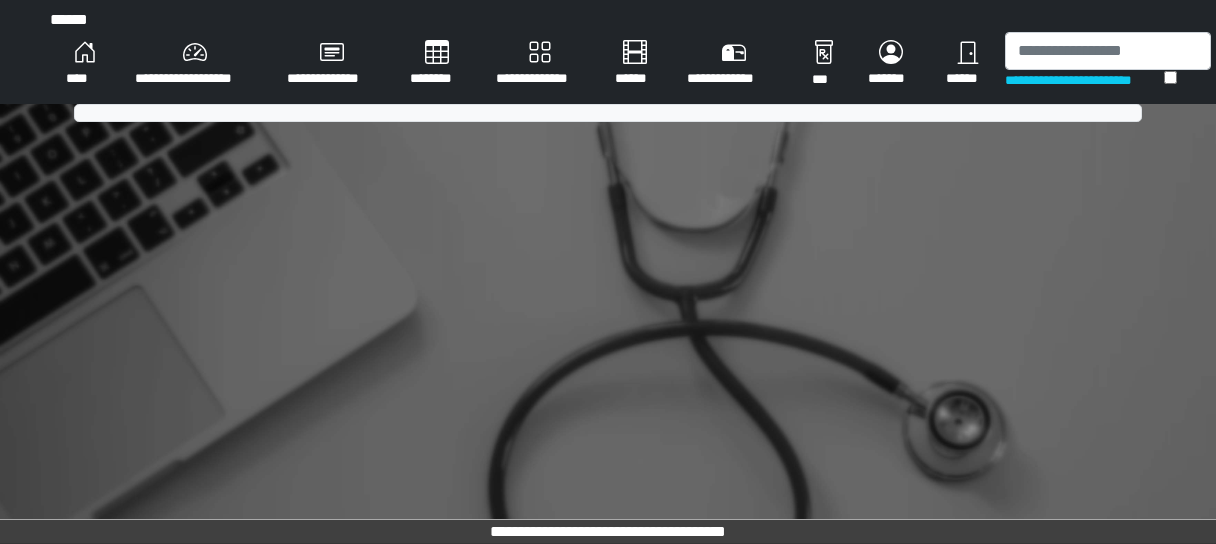 scroll, scrollTop: 0, scrollLeft: 0, axis: both 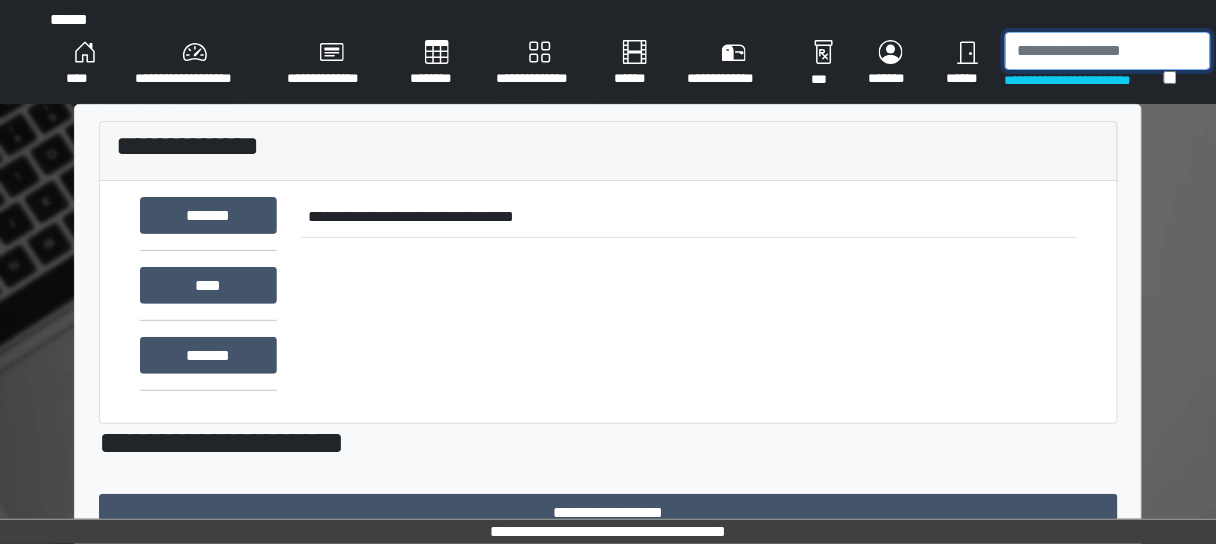 click at bounding box center (1108, 51) 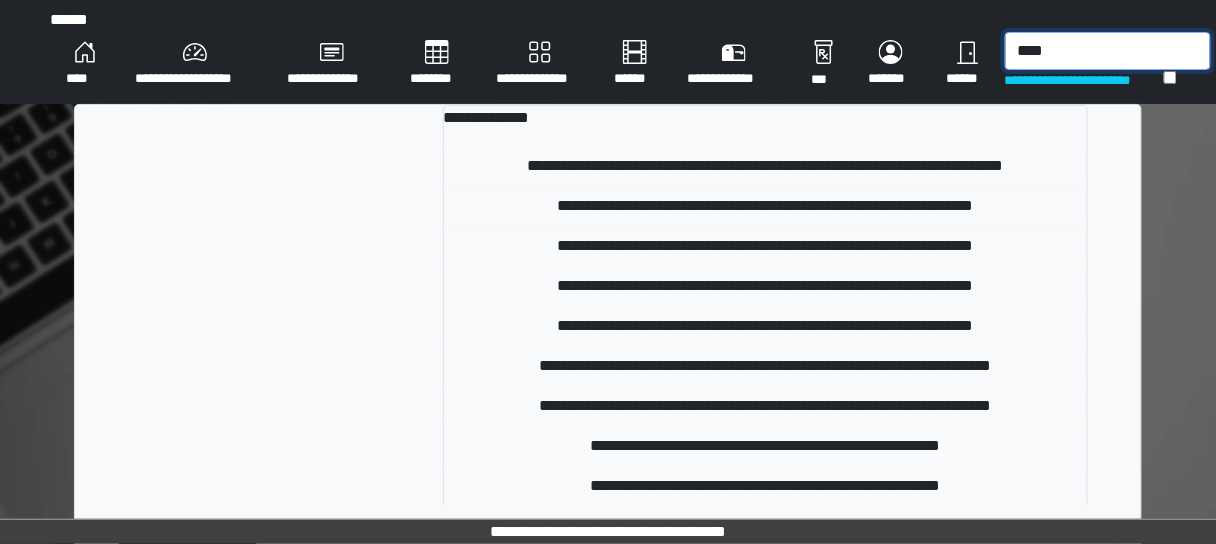 type on "****" 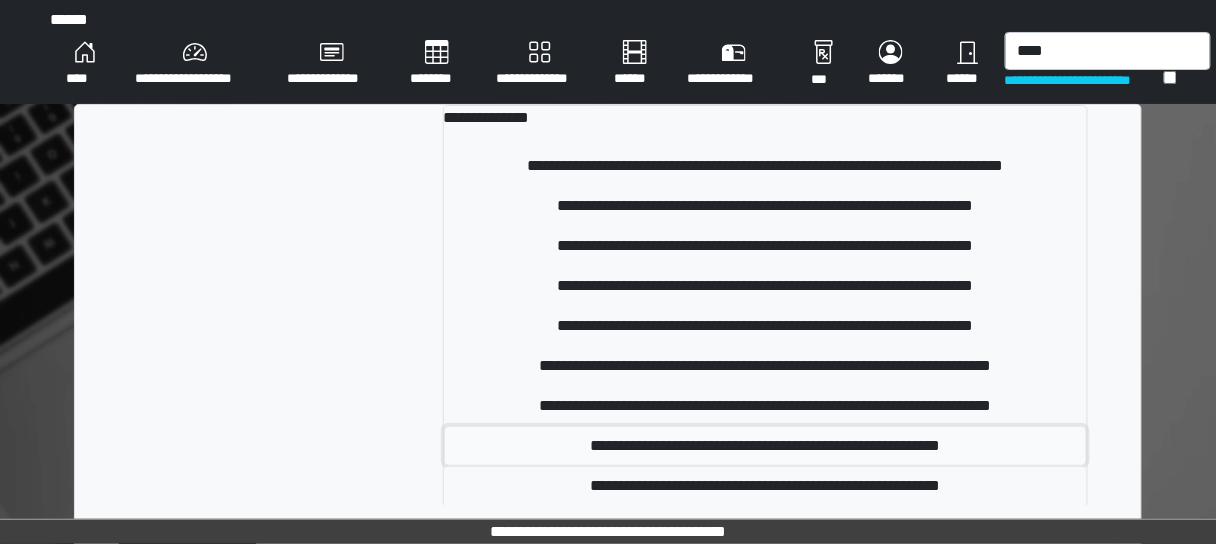 click on "**********" at bounding box center [765, 446] 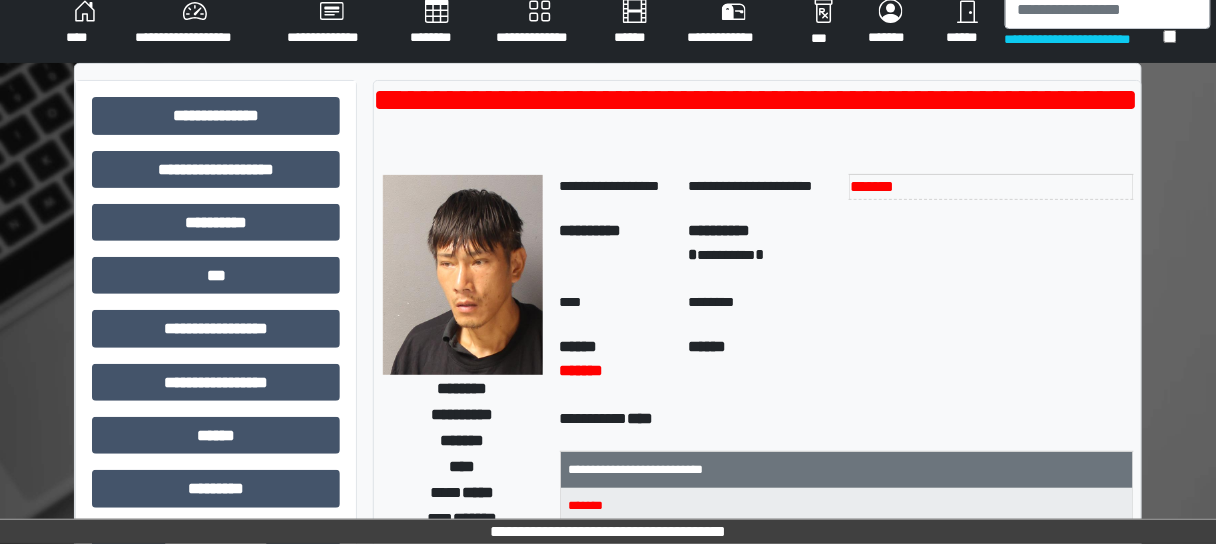 scroll, scrollTop: 80, scrollLeft: 0, axis: vertical 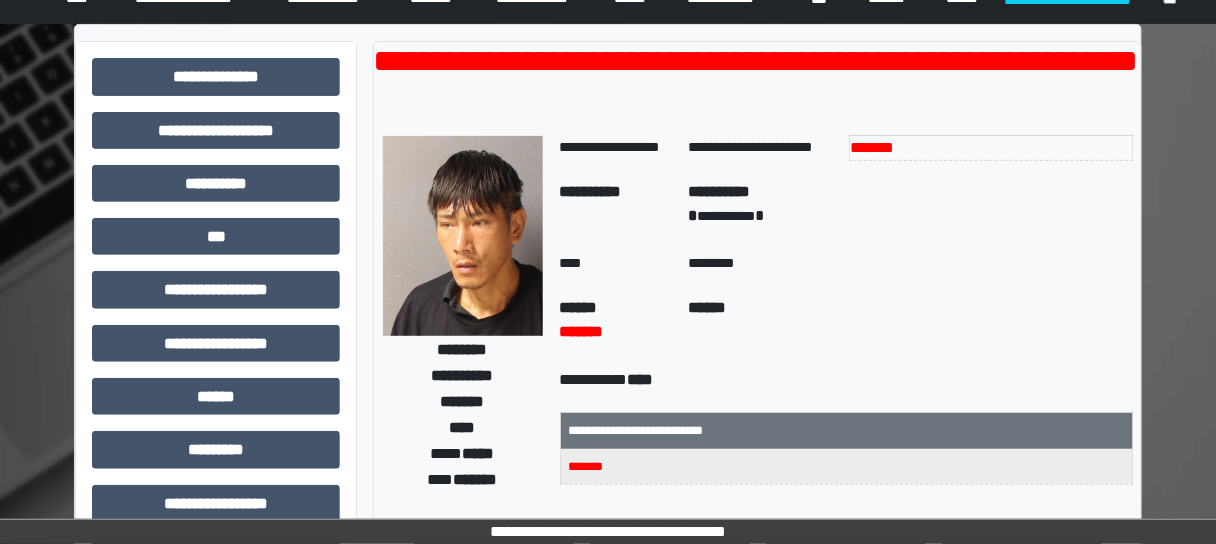 click on "*******" at bounding box center [872, 147] 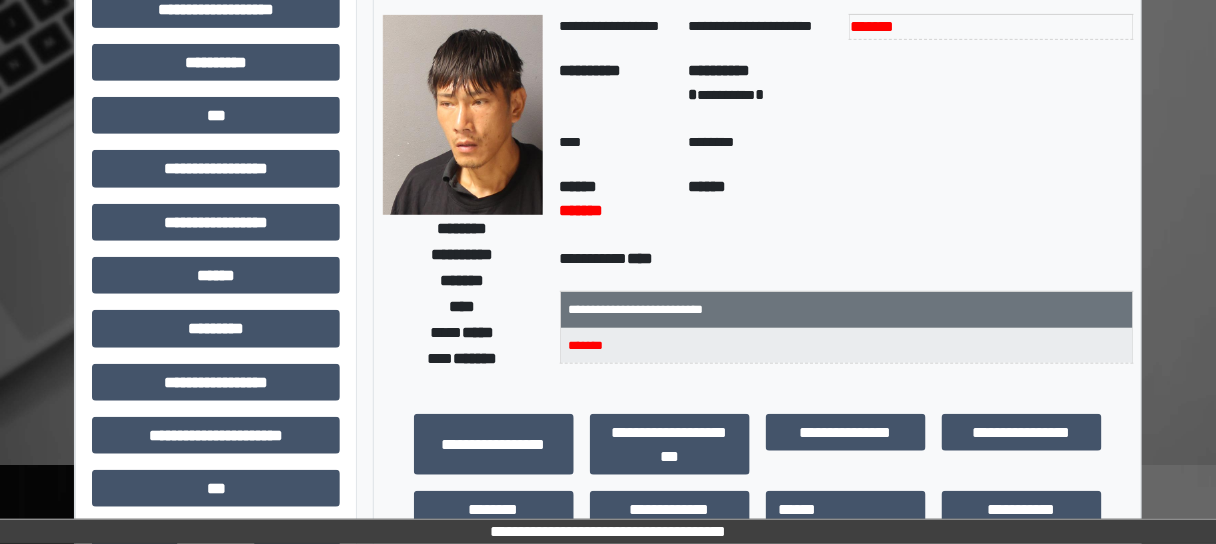 scroll, scrollTop: 0, scrollLeft: 0, axis: both 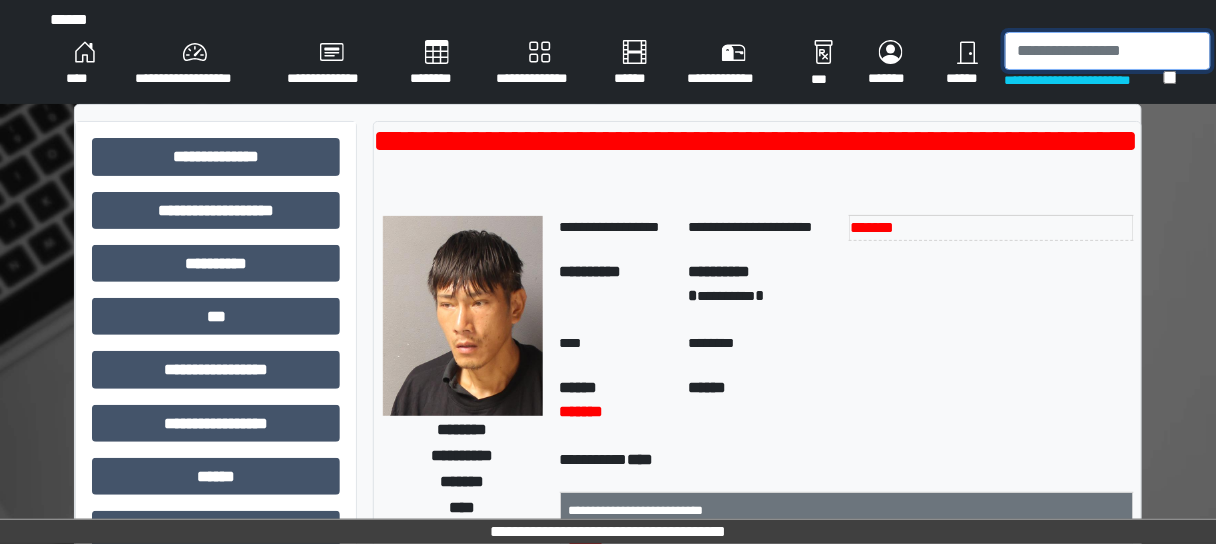 click at bounding box center (1108, 51) 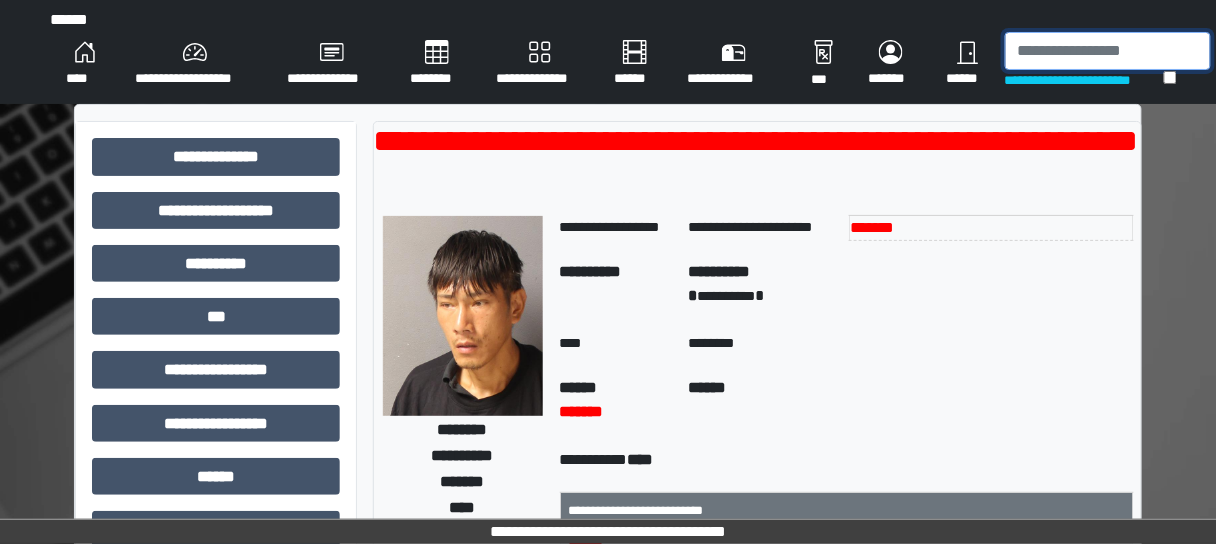 click at bounding box center (1108, 51) 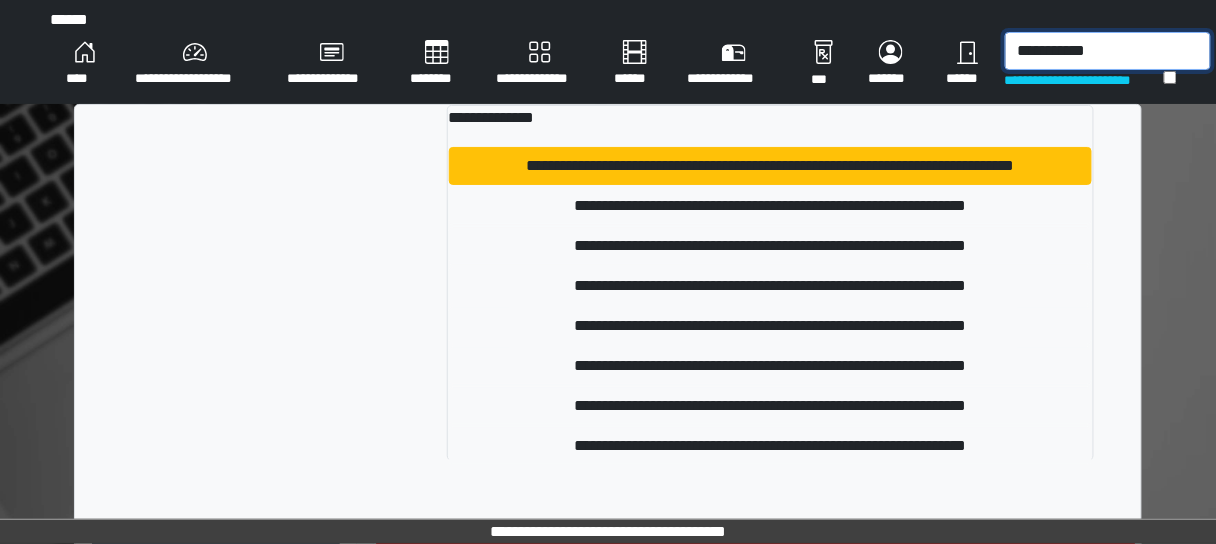 drag, startPoint x: 1144, startPoint y: 51, endPoint x: 609, endPoint y: -40, distance: 542.6841 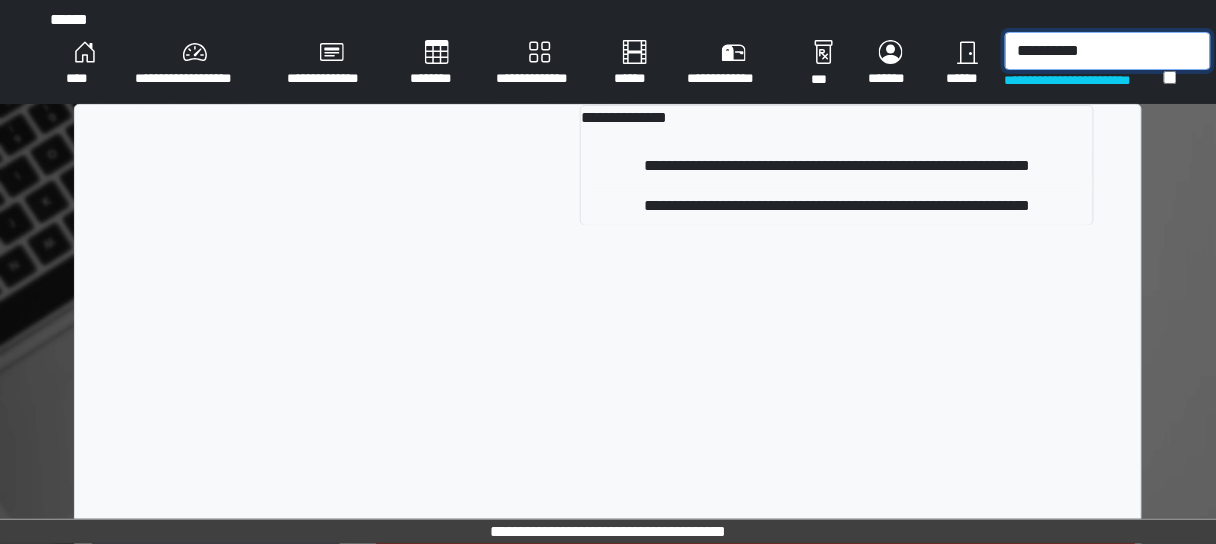 drag, startPoint x: 1084, startPoint y: 36, endPoint x: 899, endPoint y: 44, distance: 185.1729 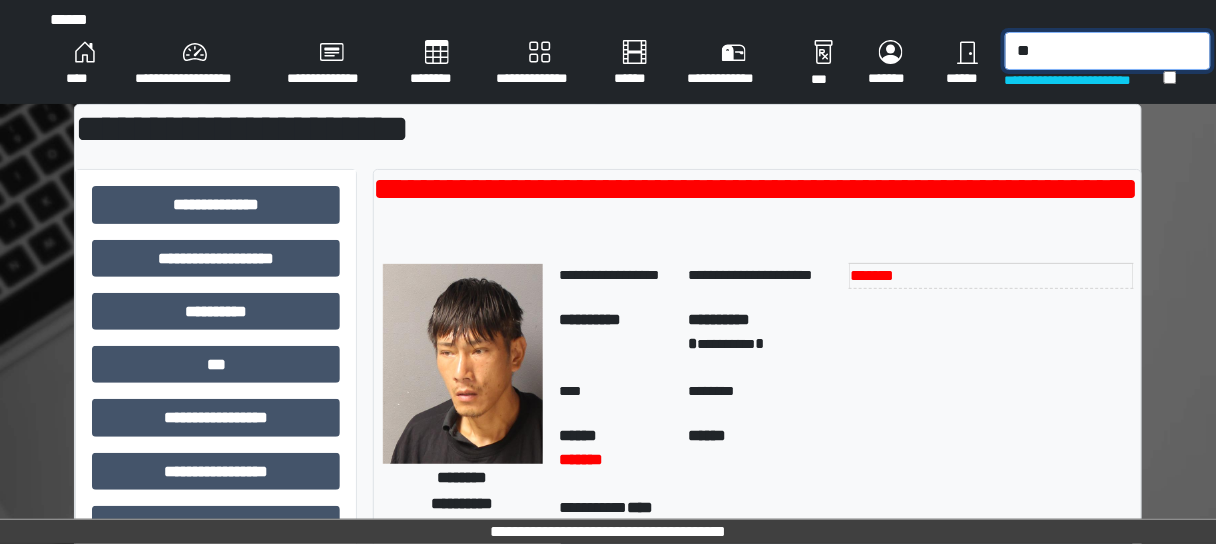 type on "*" 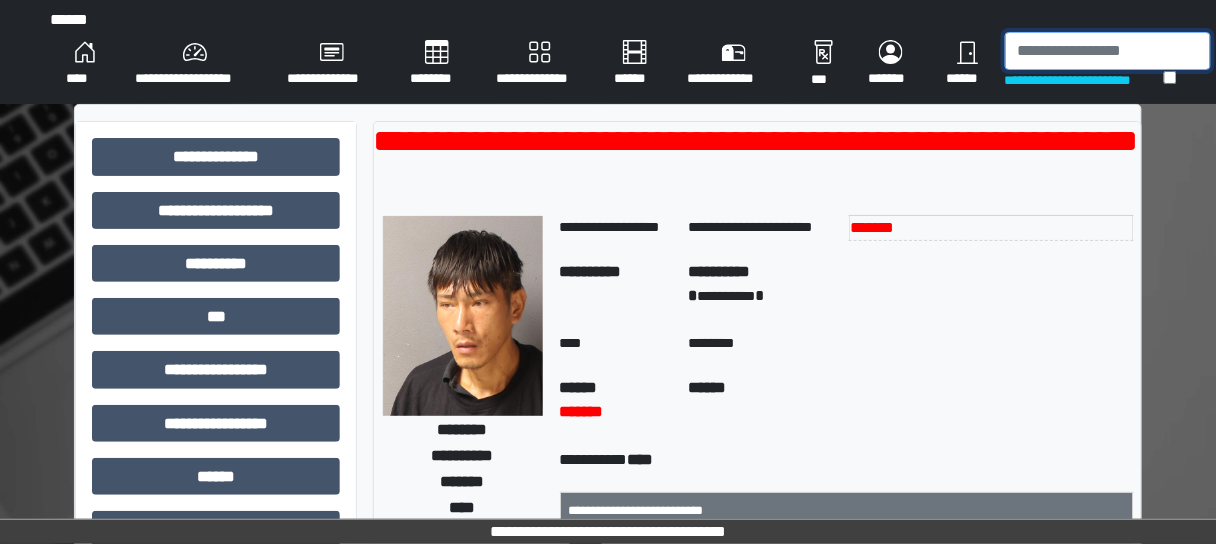 type on "*" 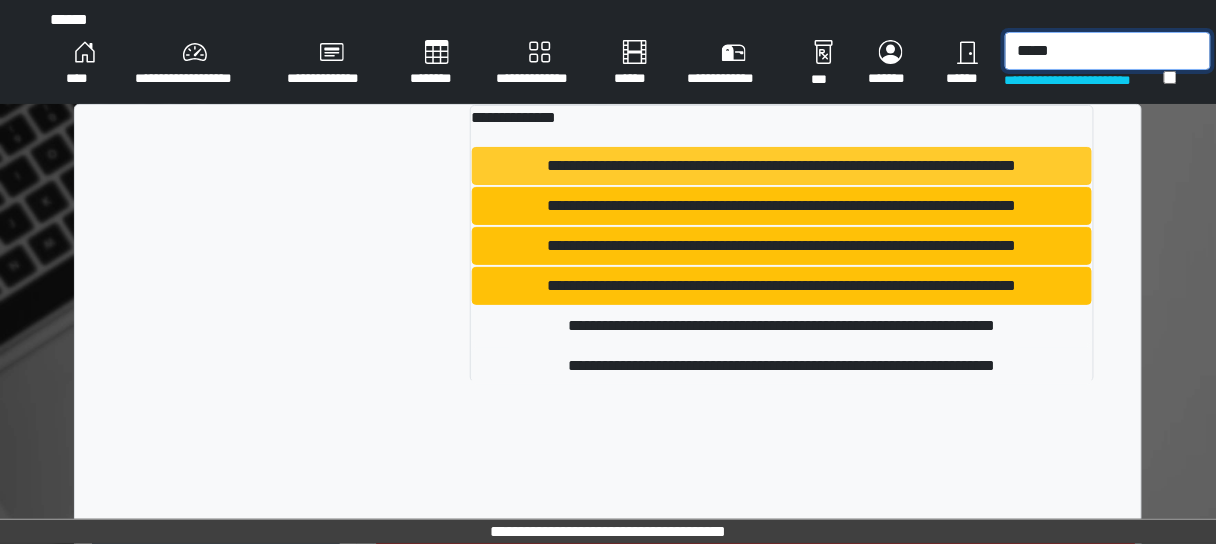 type on "*****" 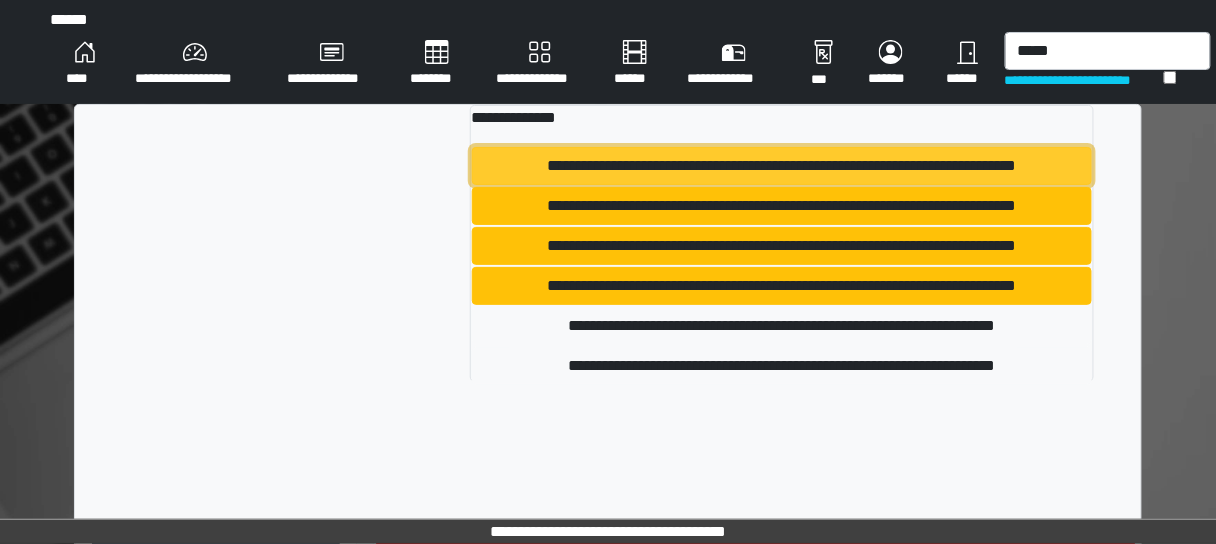 click on "**********" at bounding box center [782, 166] 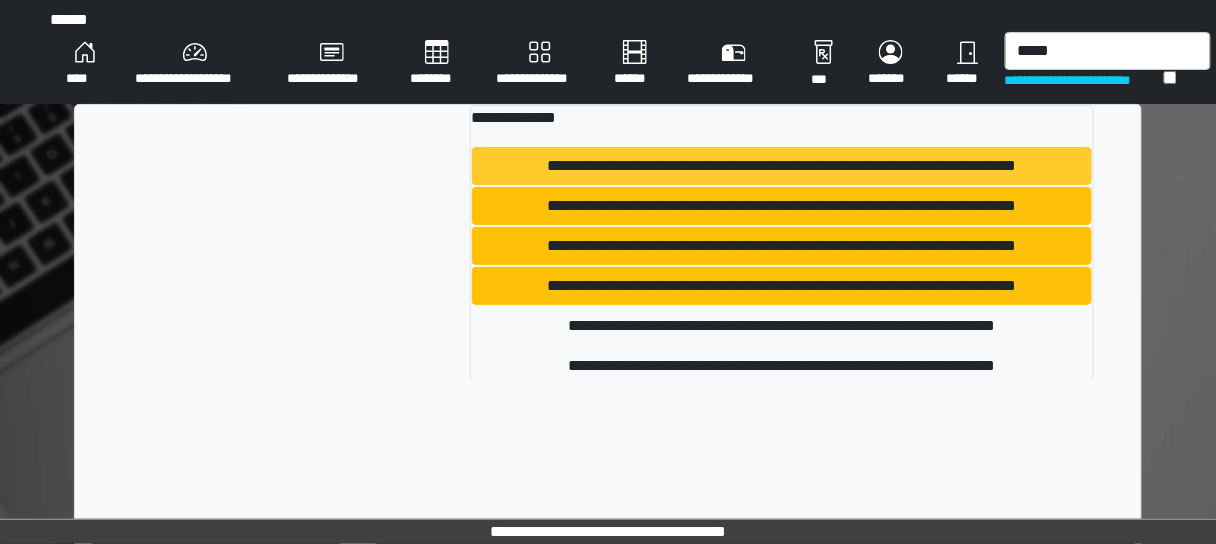 type 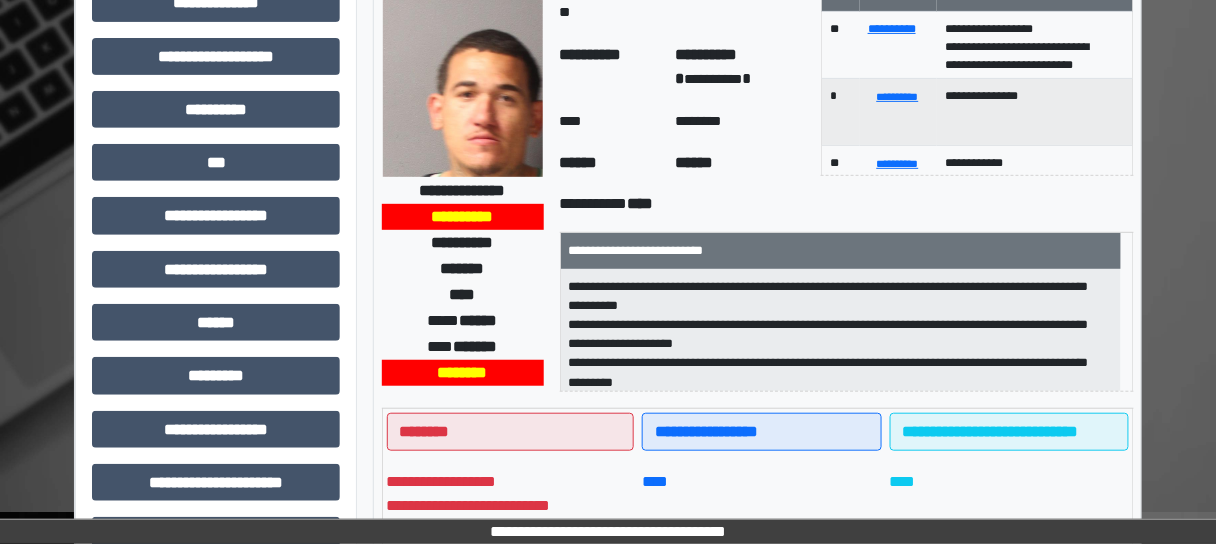 scroll, scrollTop: 160, scrollLeft: 0, axis: vertical 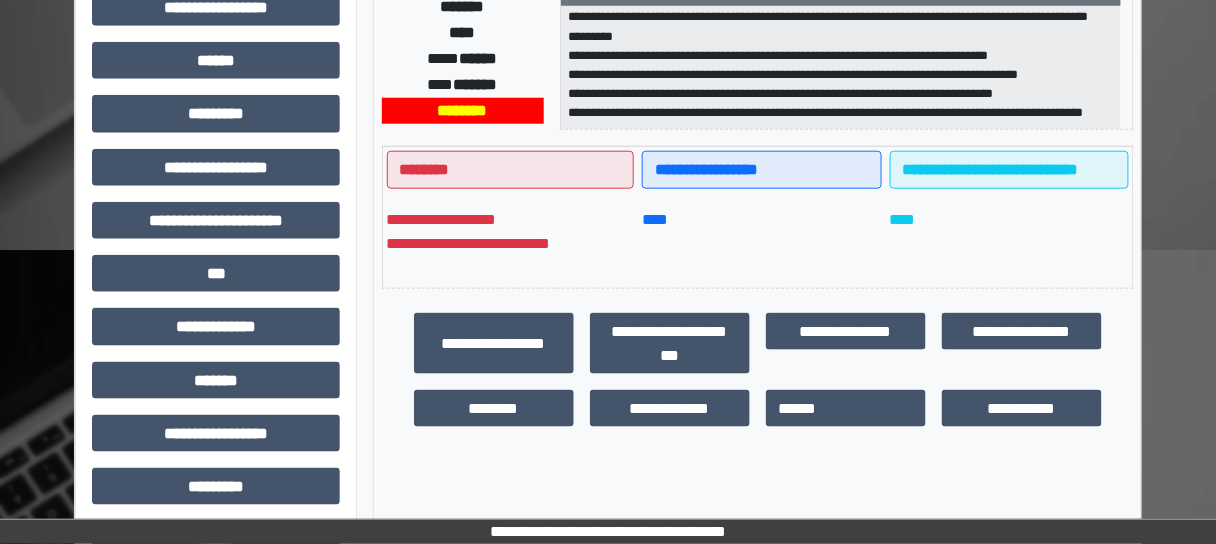 type 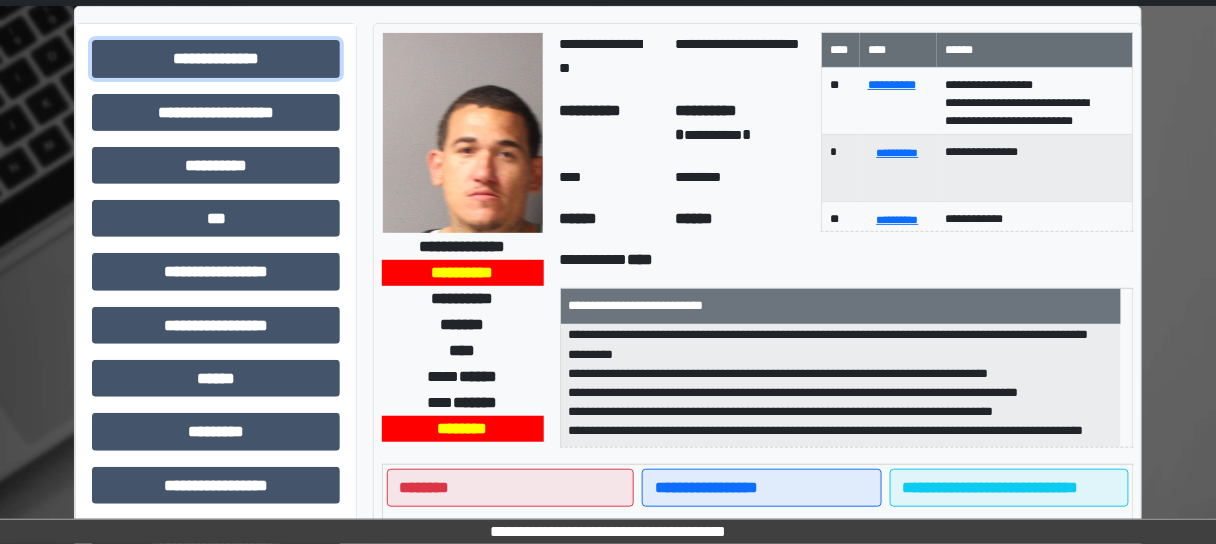scroll, scrollTop: 3, scrollLeft: 0, axis: vertical 